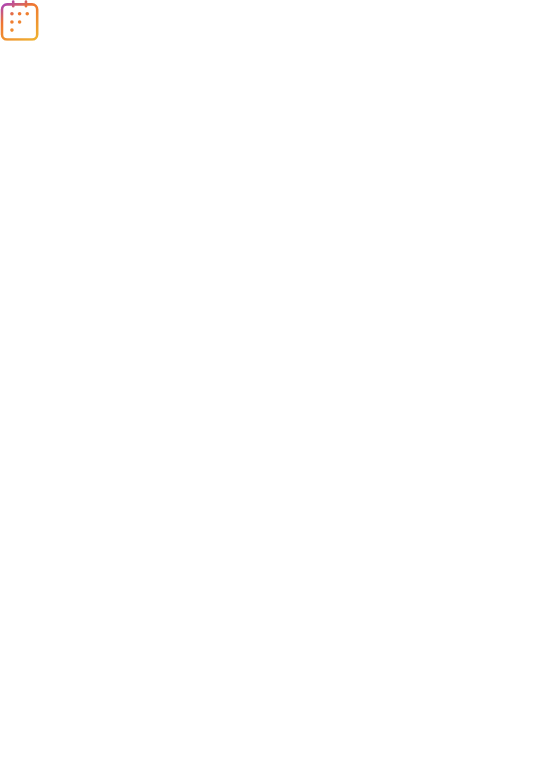 scroll, scrollTop: 0, scrollLeft: 0, axis: both 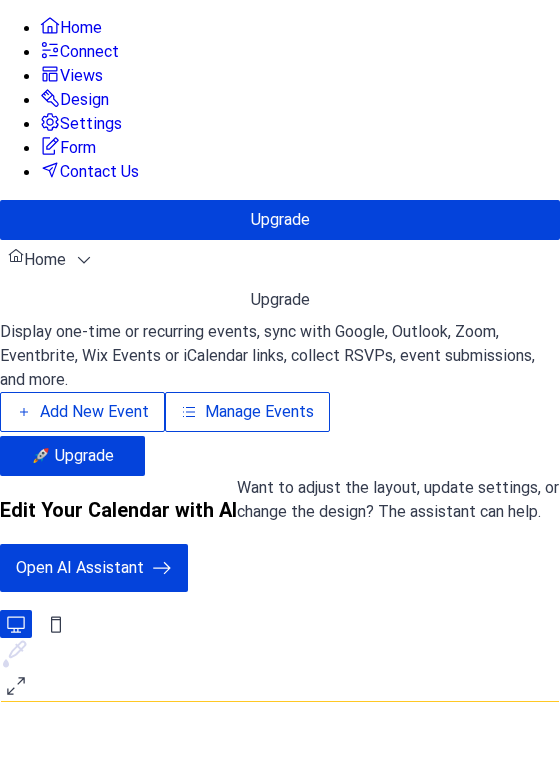 click on "Manage Events" at bounding box center [259, 412] 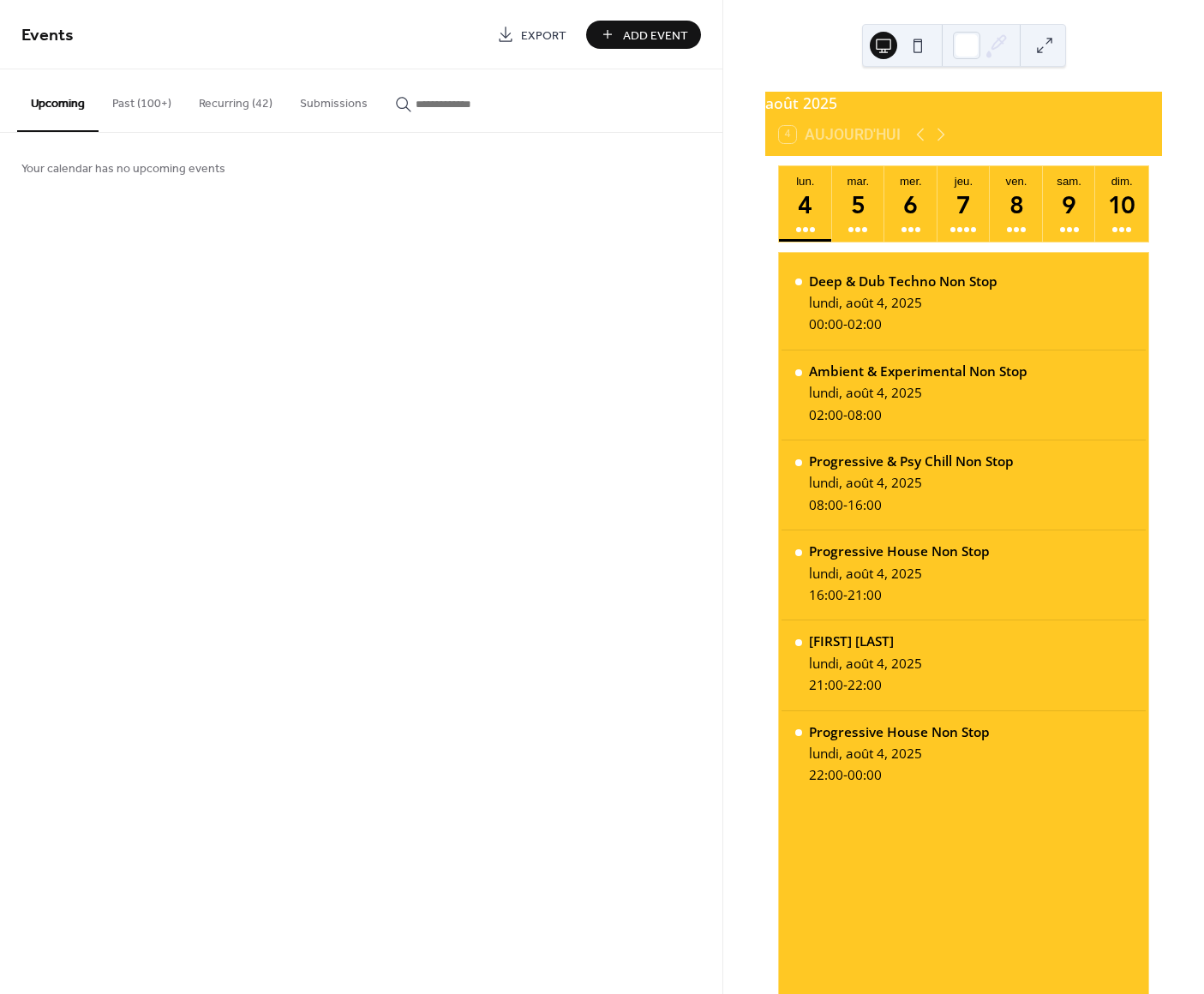 scroll, scrollTop: 0, scrollLeft: 0, axis: both 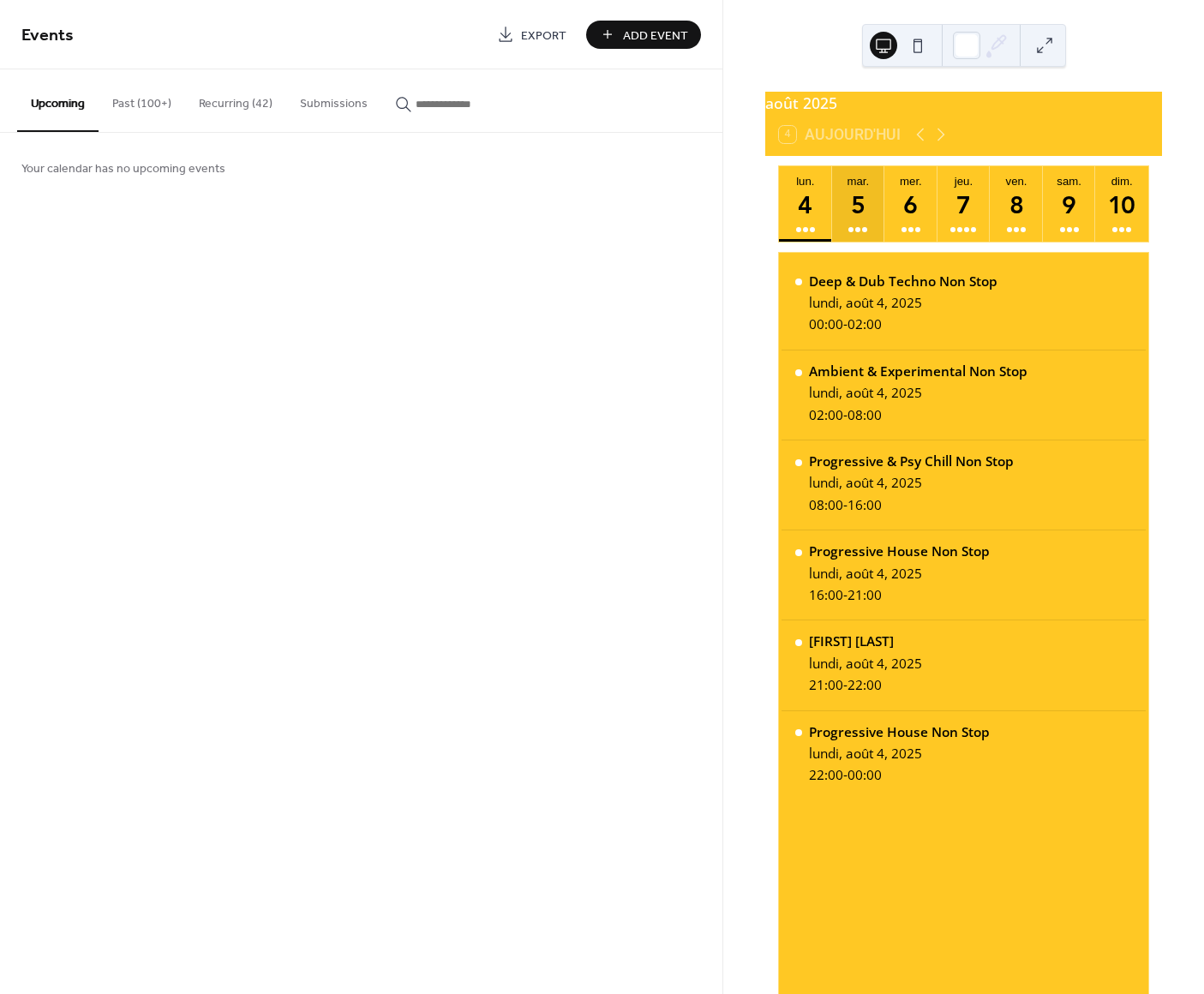 click on "5" at bounding box center (858, 204) 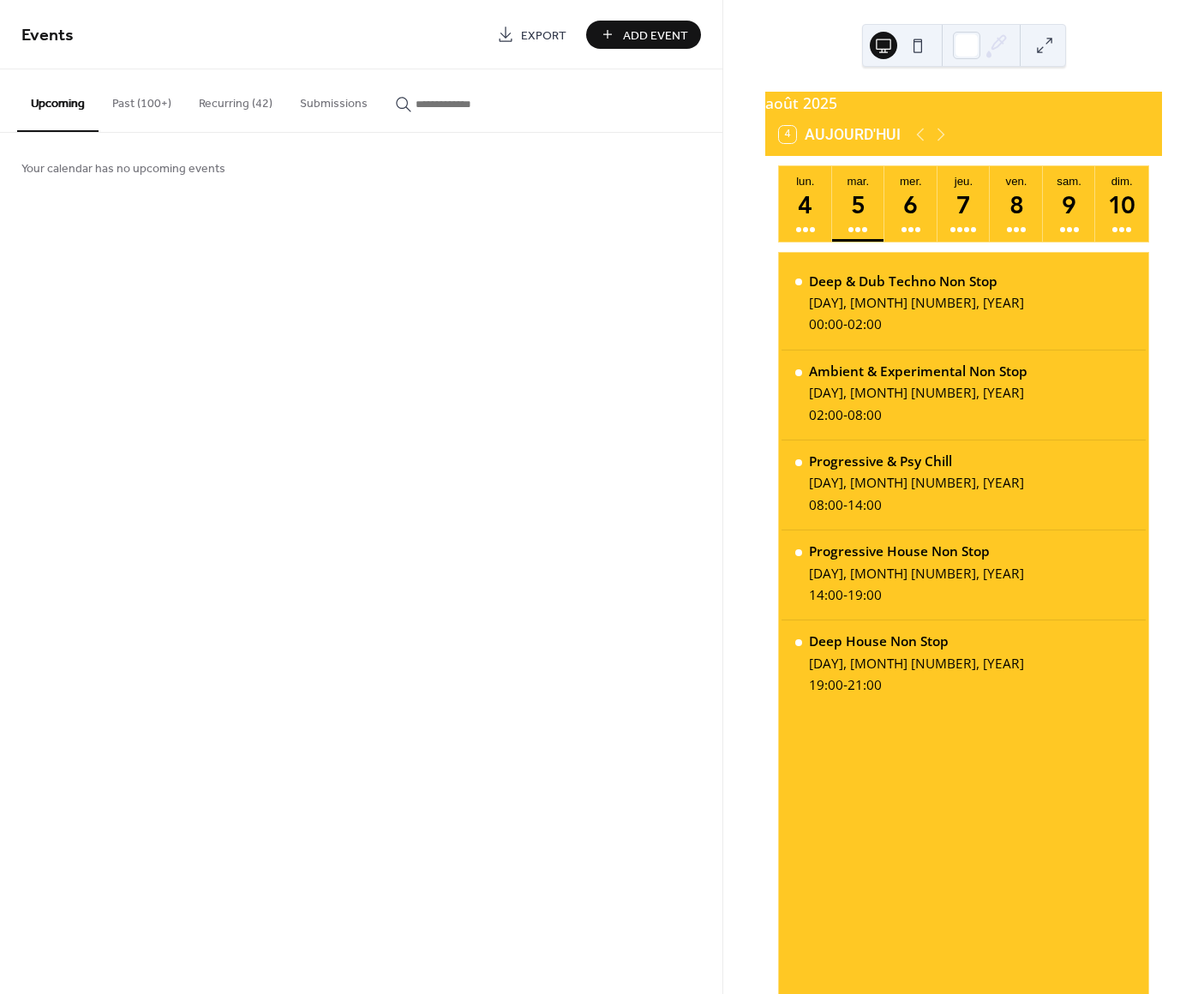click on "Past (100+)" at bounding box center (141, 99) 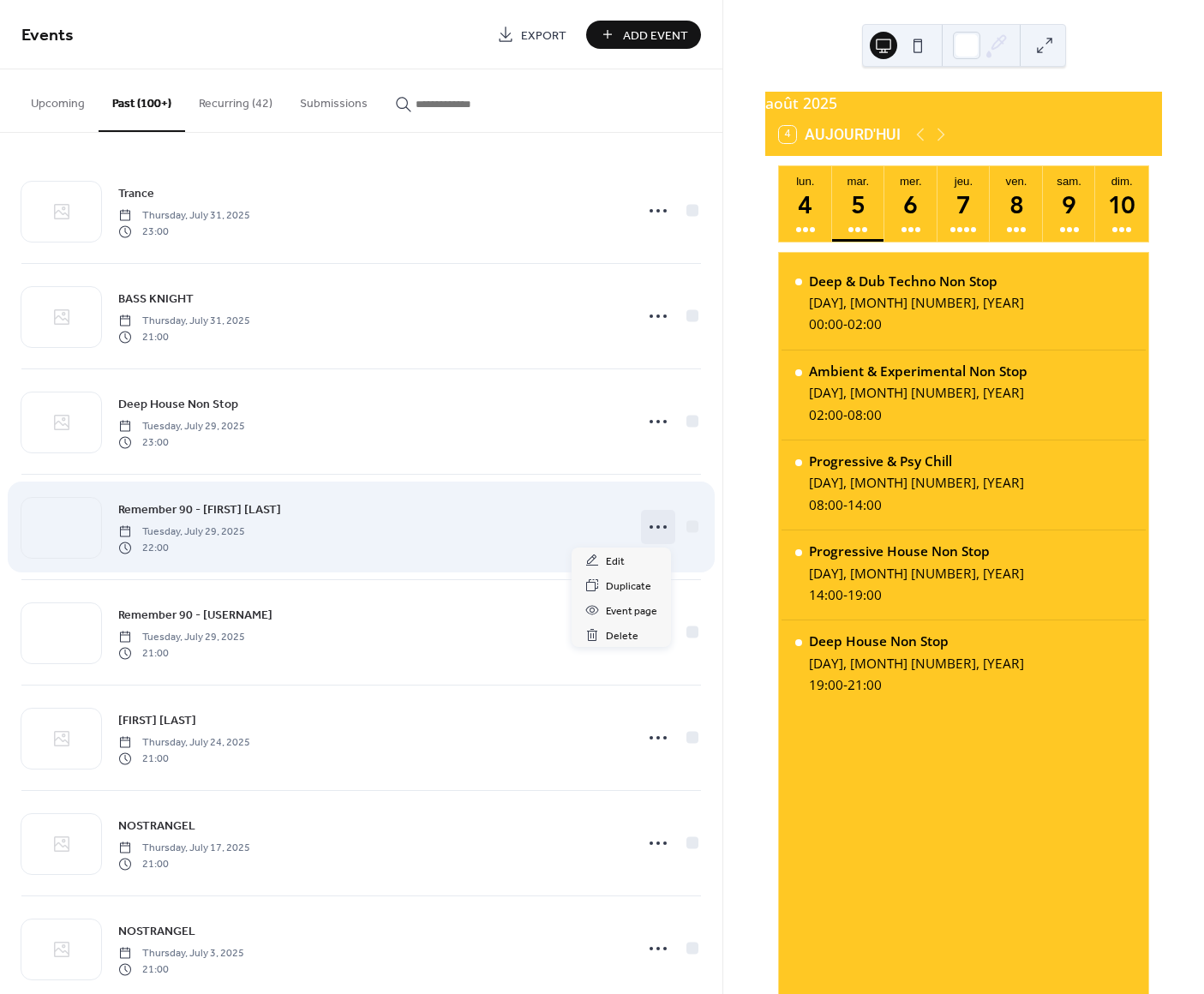 click 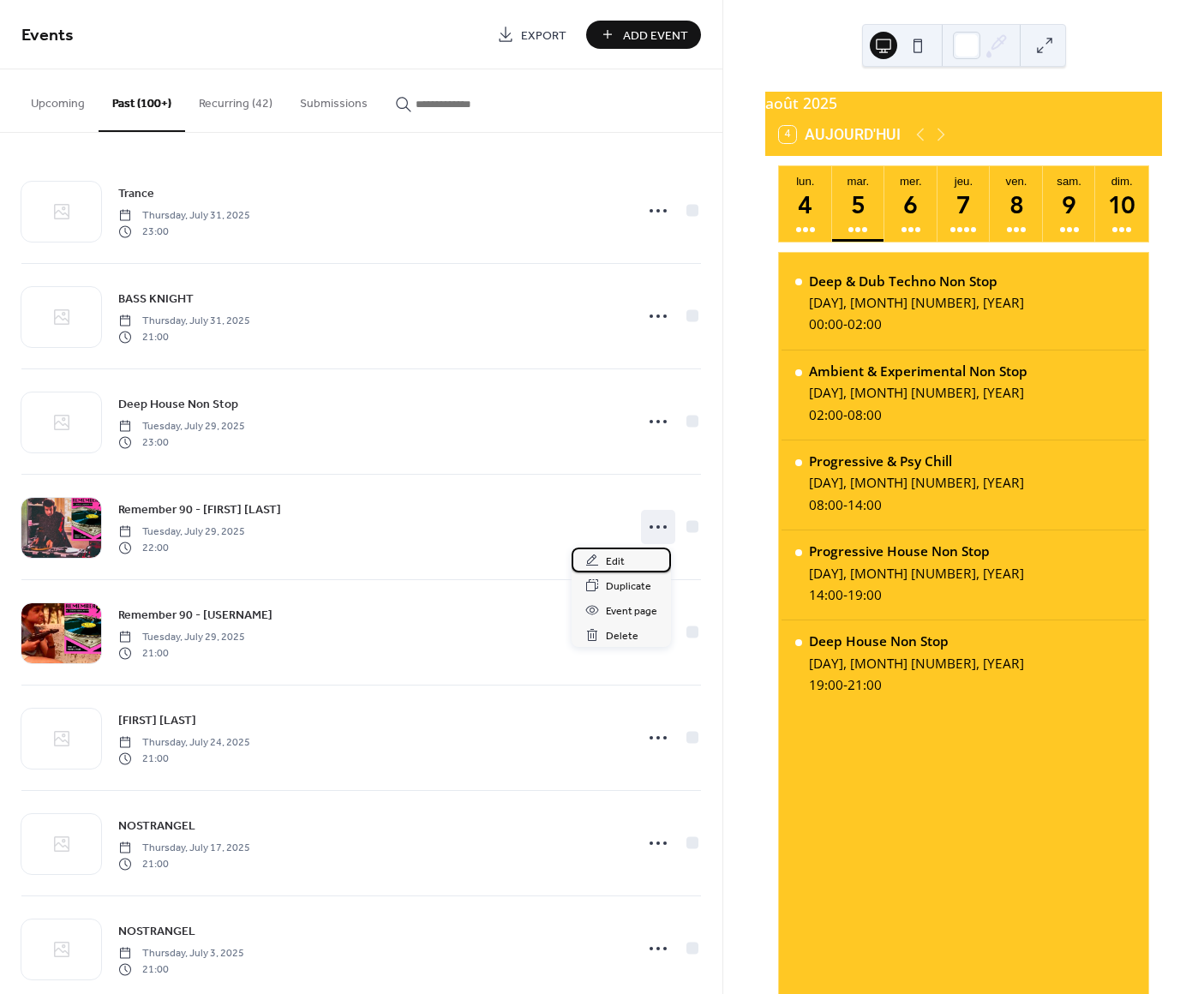 click on "Edit" at bounding box center [621, 560] 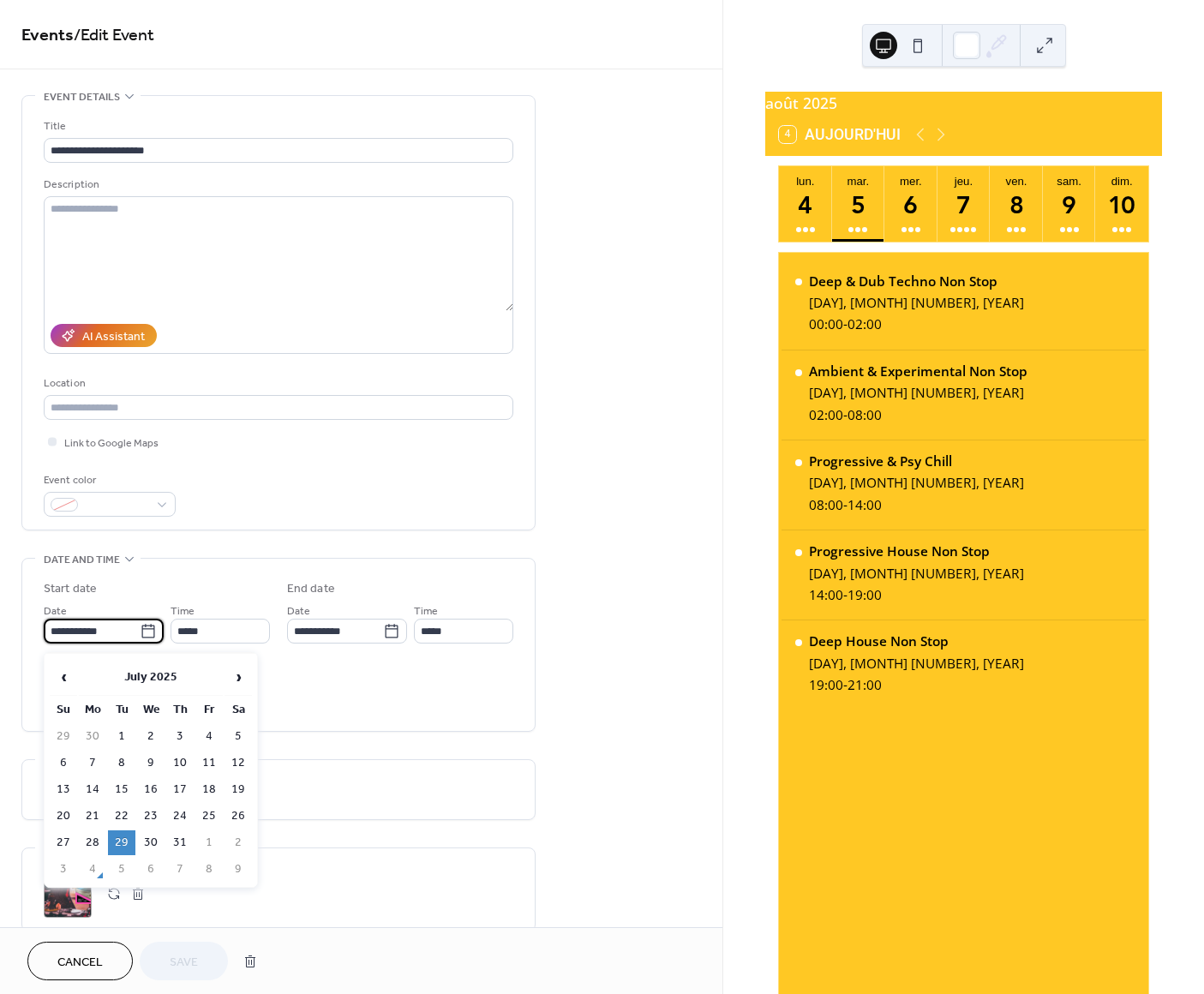 click on "**********" at bounding box center (92, 631) 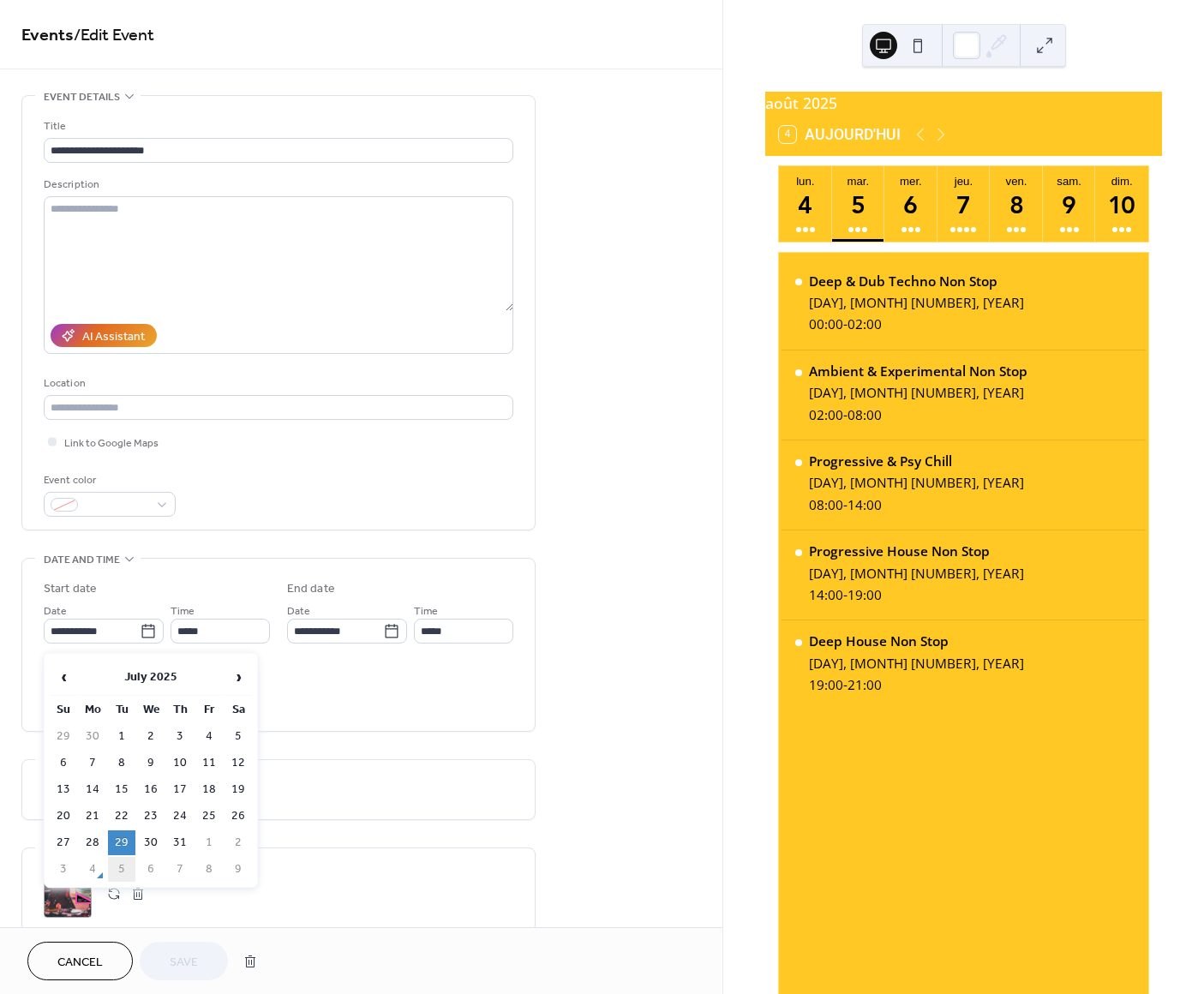 click on "5" at bounding box center [122, 869] 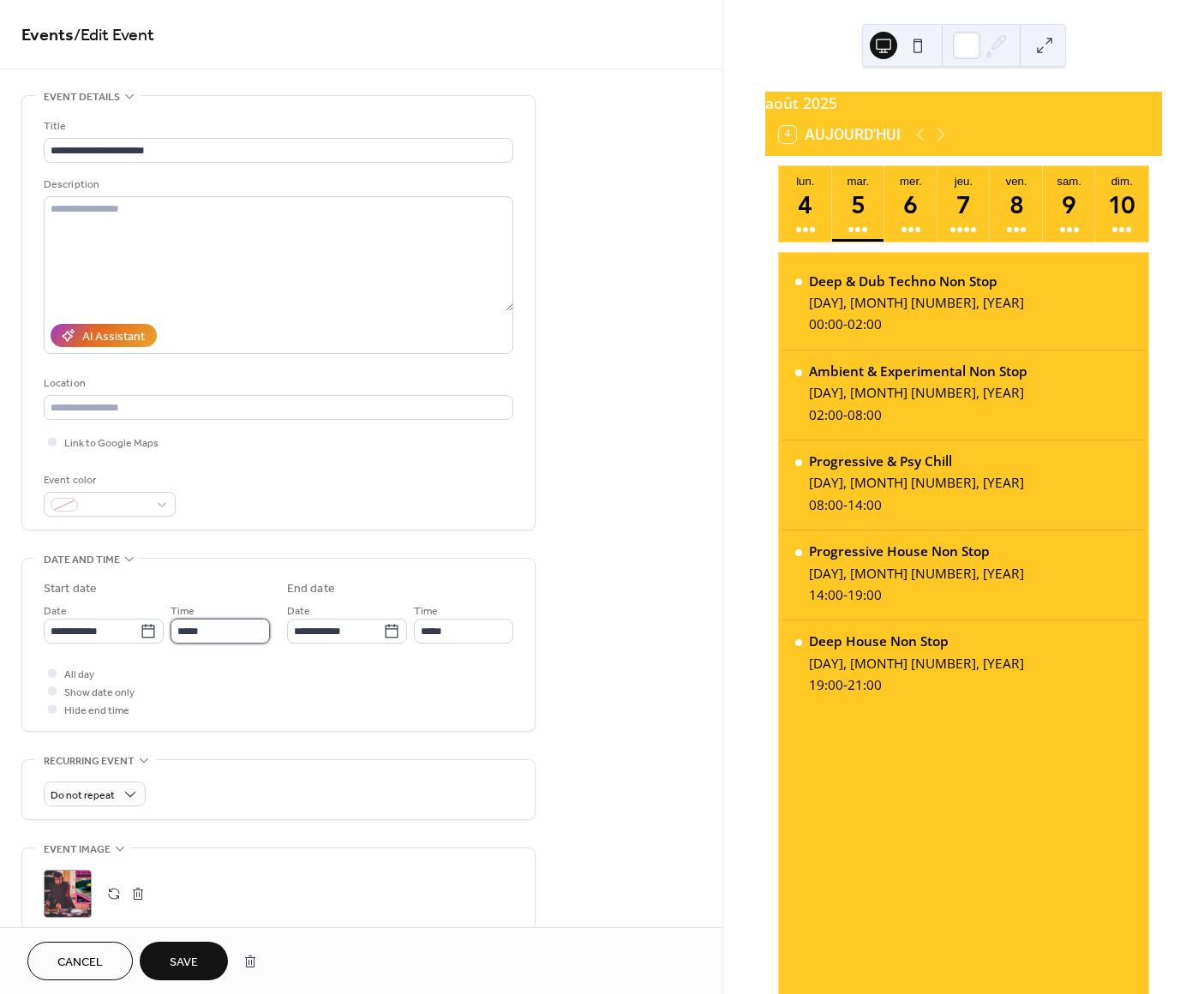click on "*****" at bounding box center [220, 631] 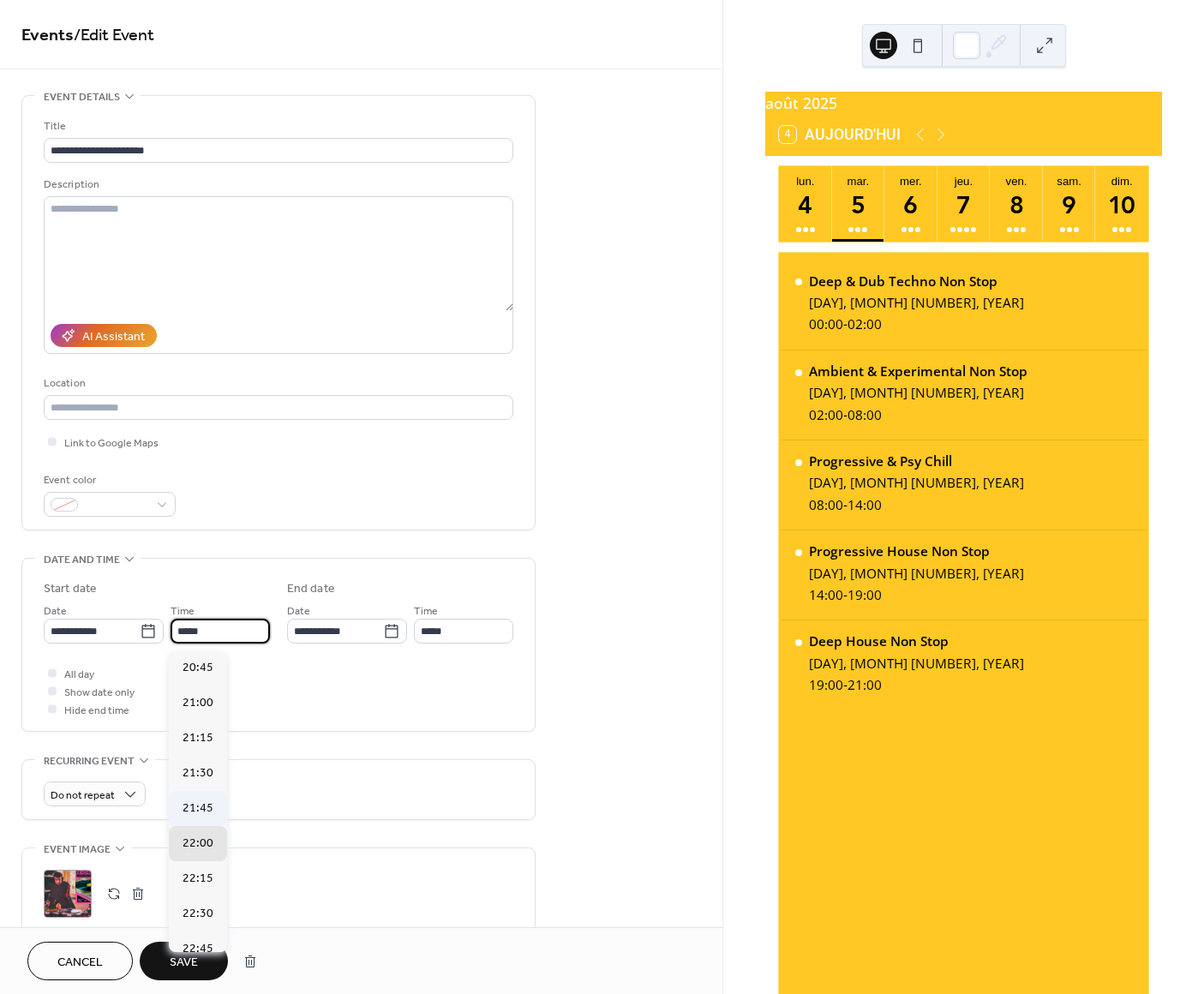 scroll, scrollTop: 2912, scrollLeft: 0, axis: vertical 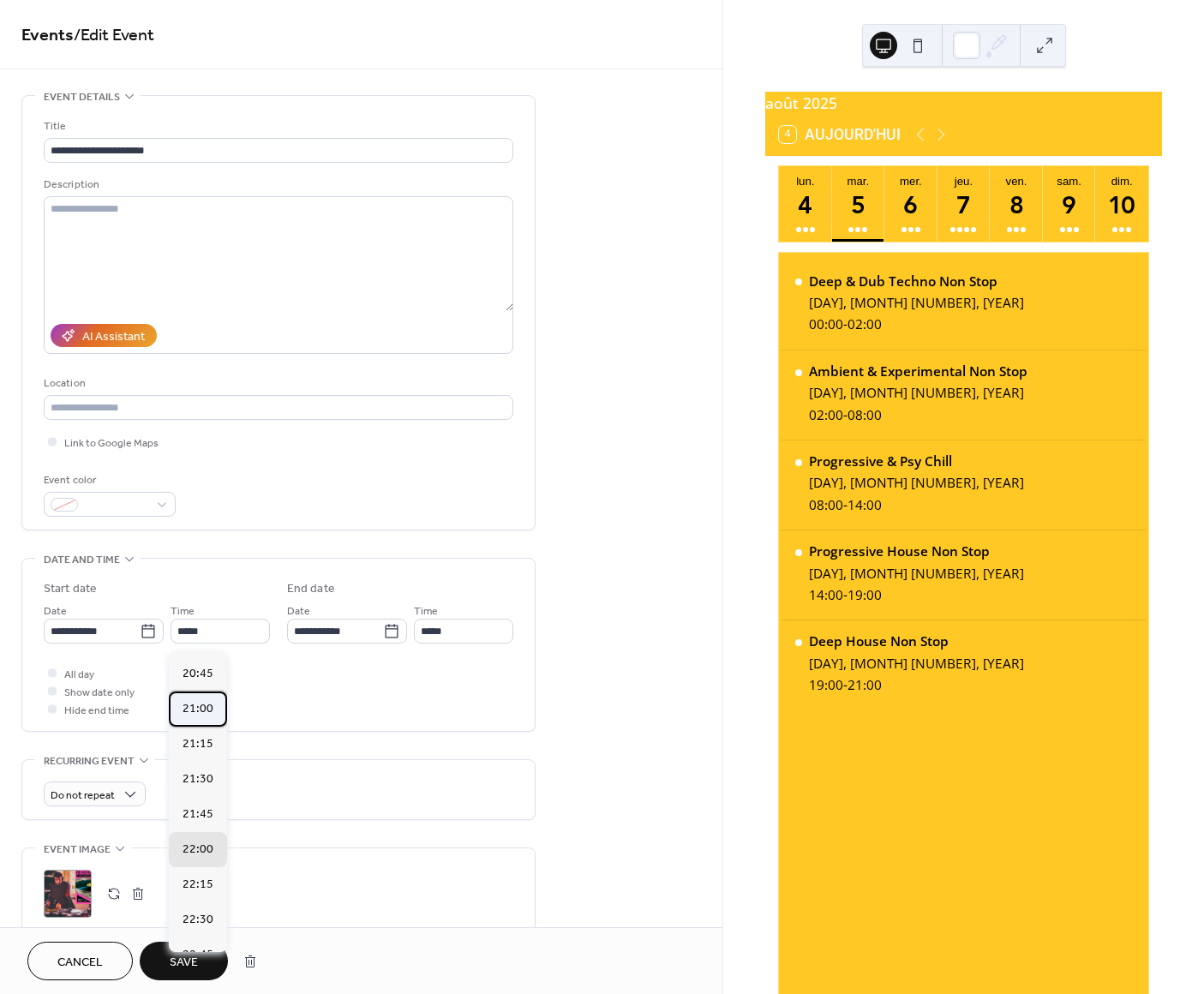 click on "21:00" at bounding box center [198, 709] 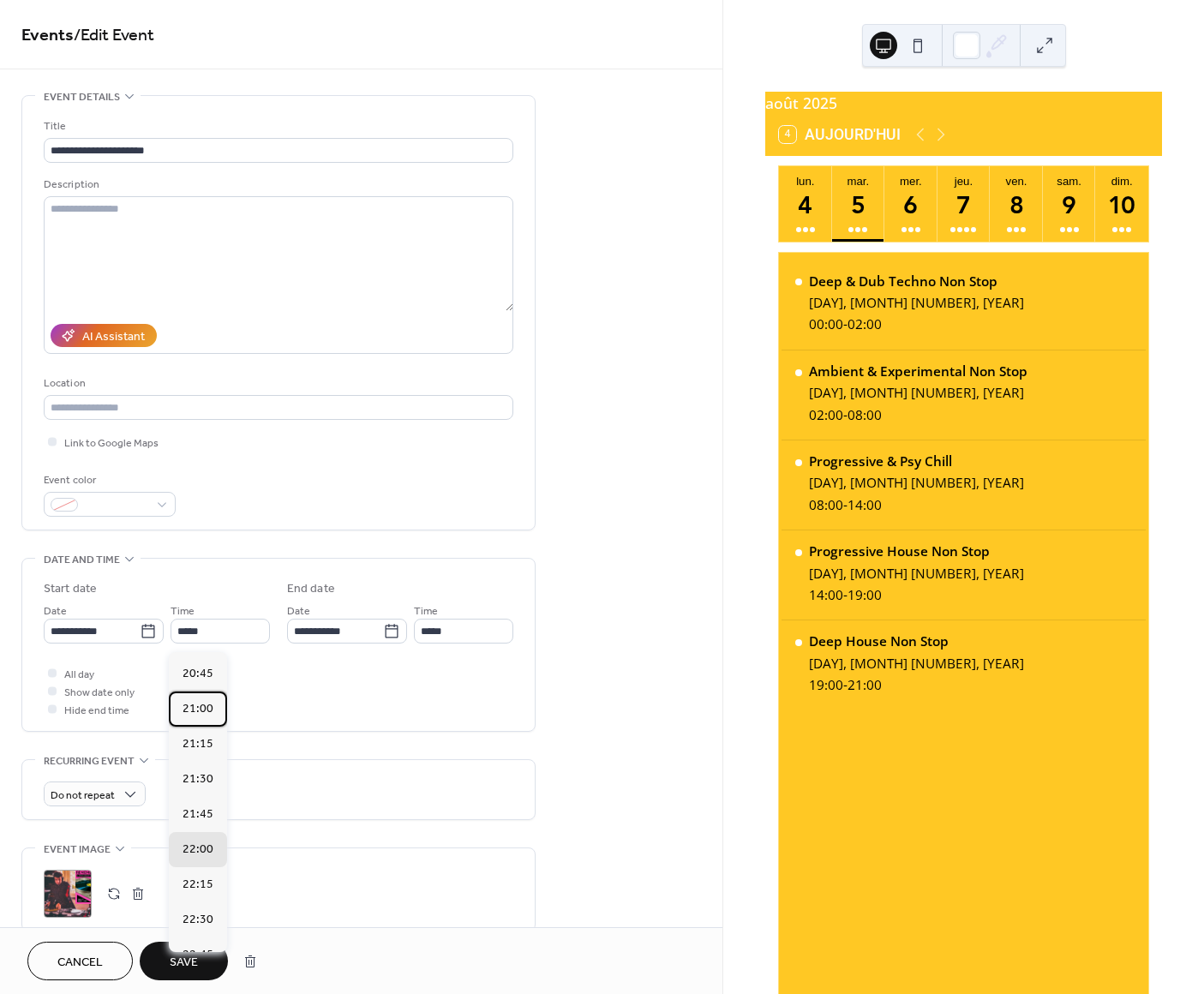 type on "*****" 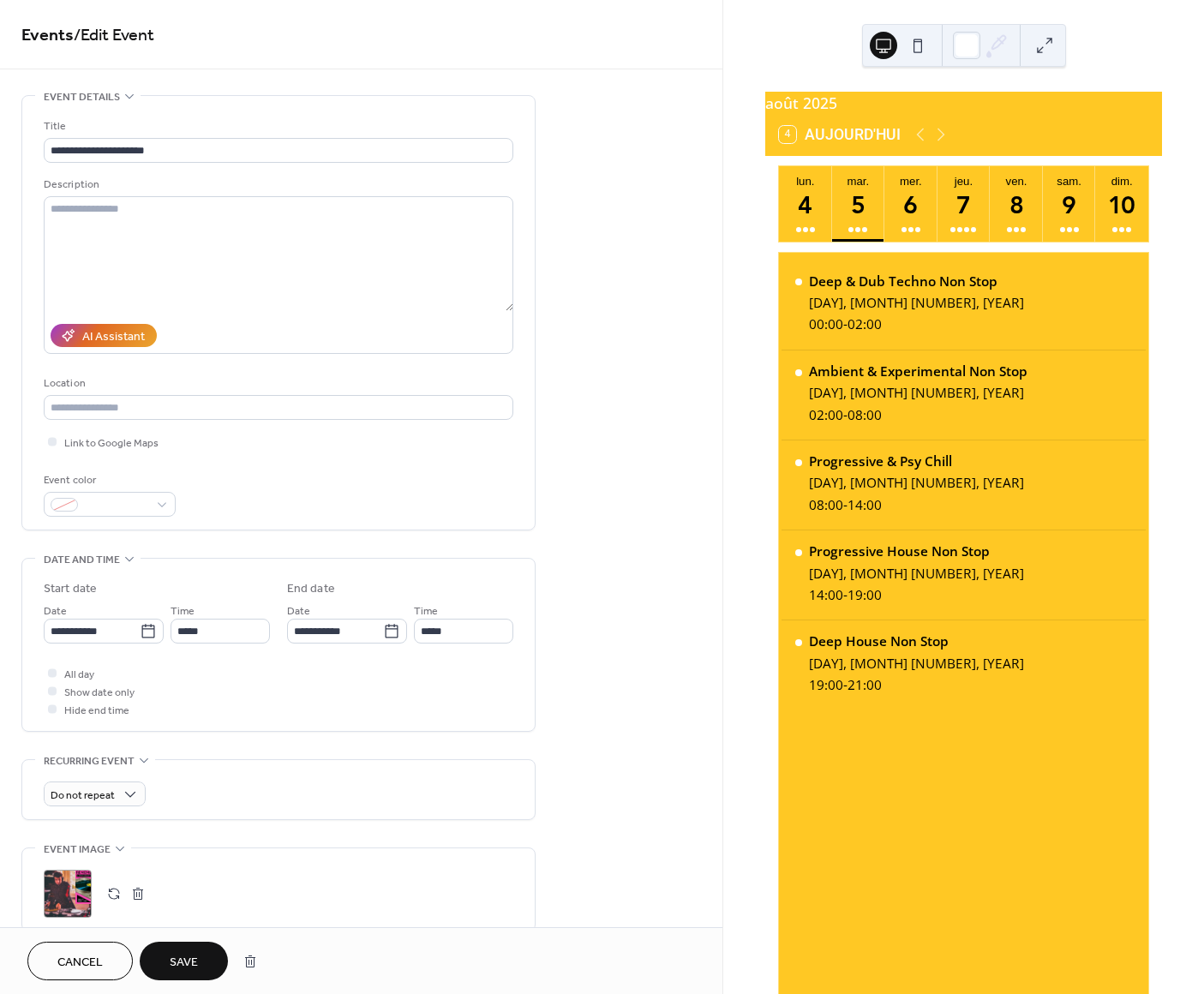 click on "Save" at bounding box center (183, 962) 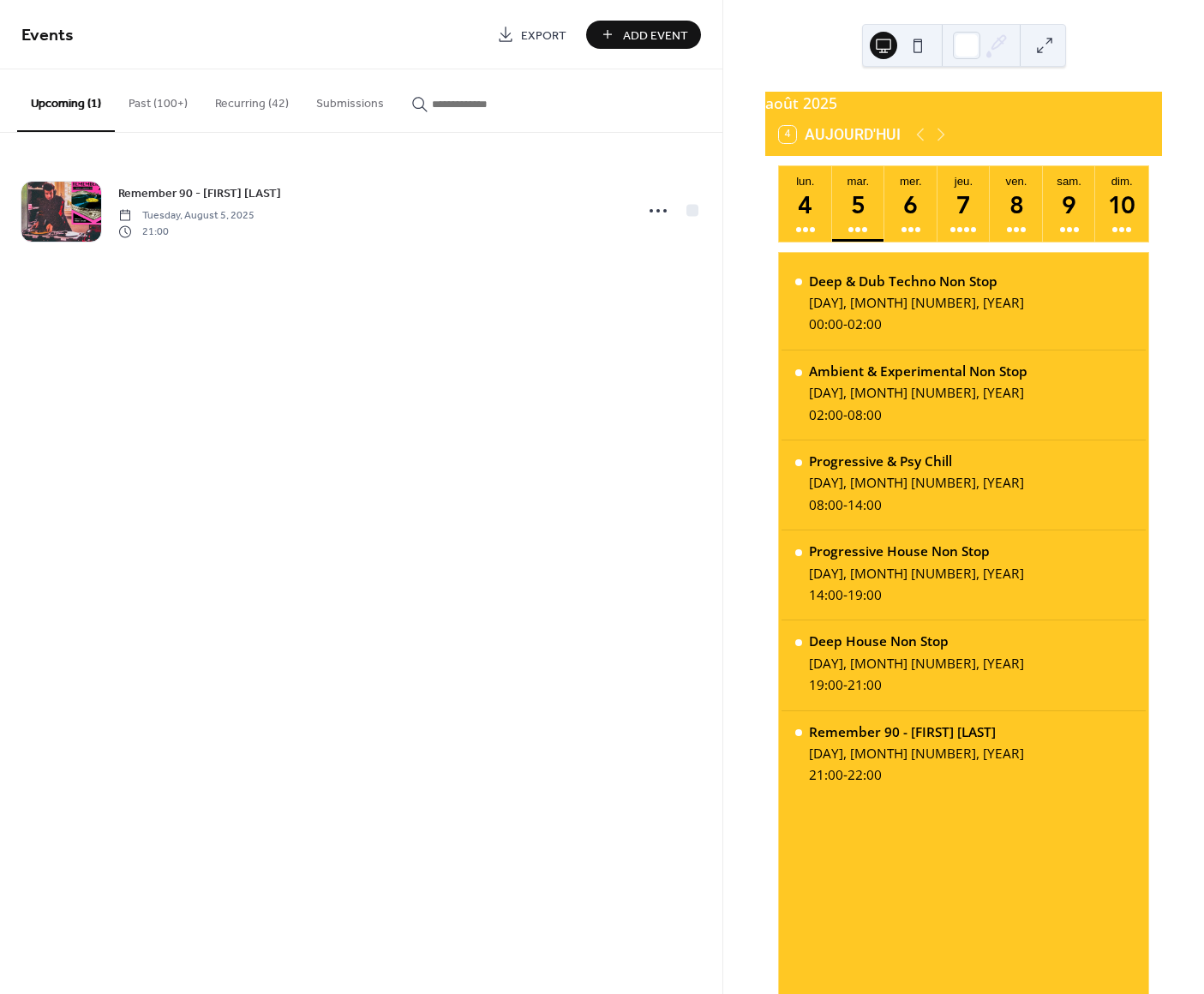 click on "Past (100+)" at bounding box center [158, 99] 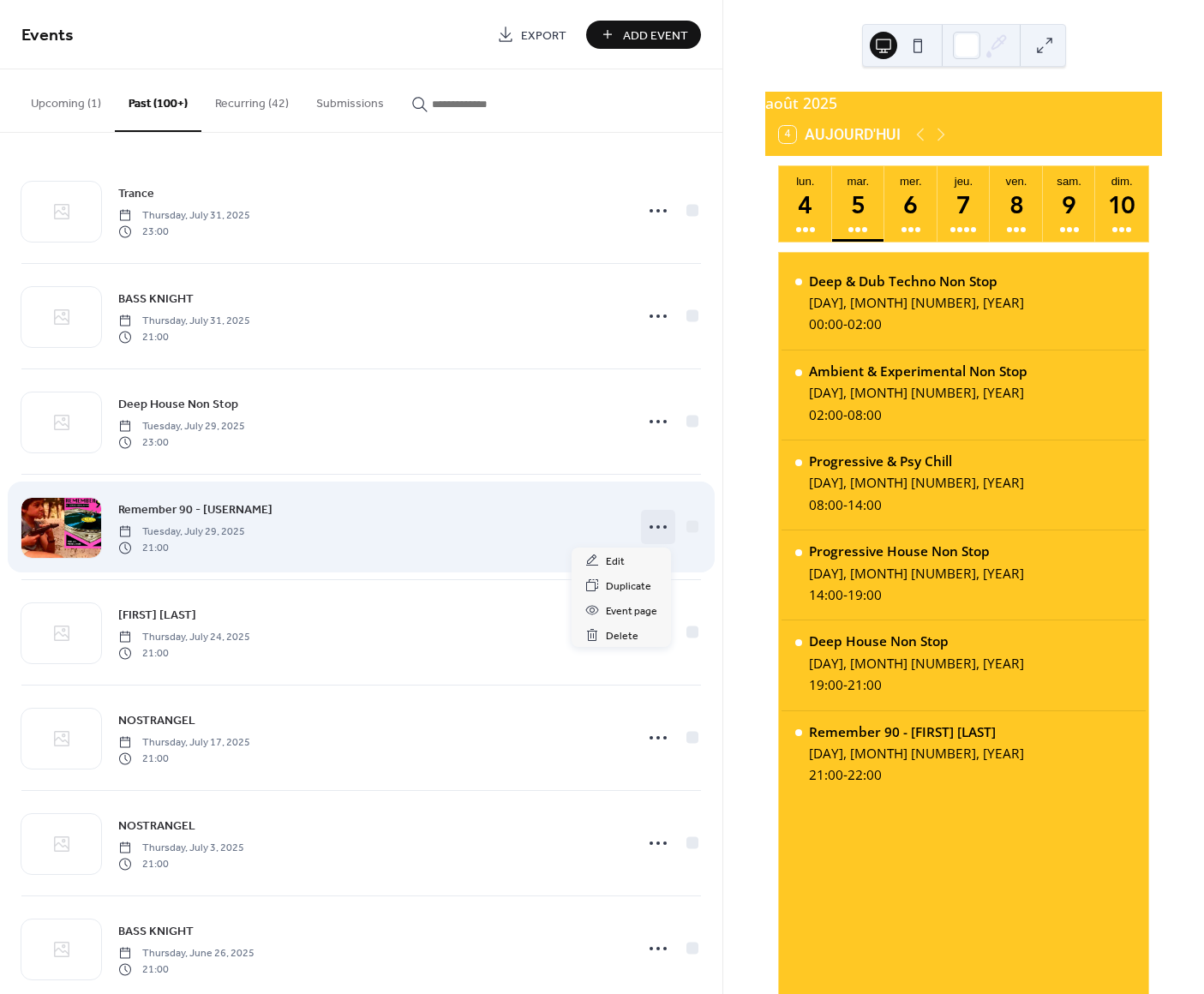 click 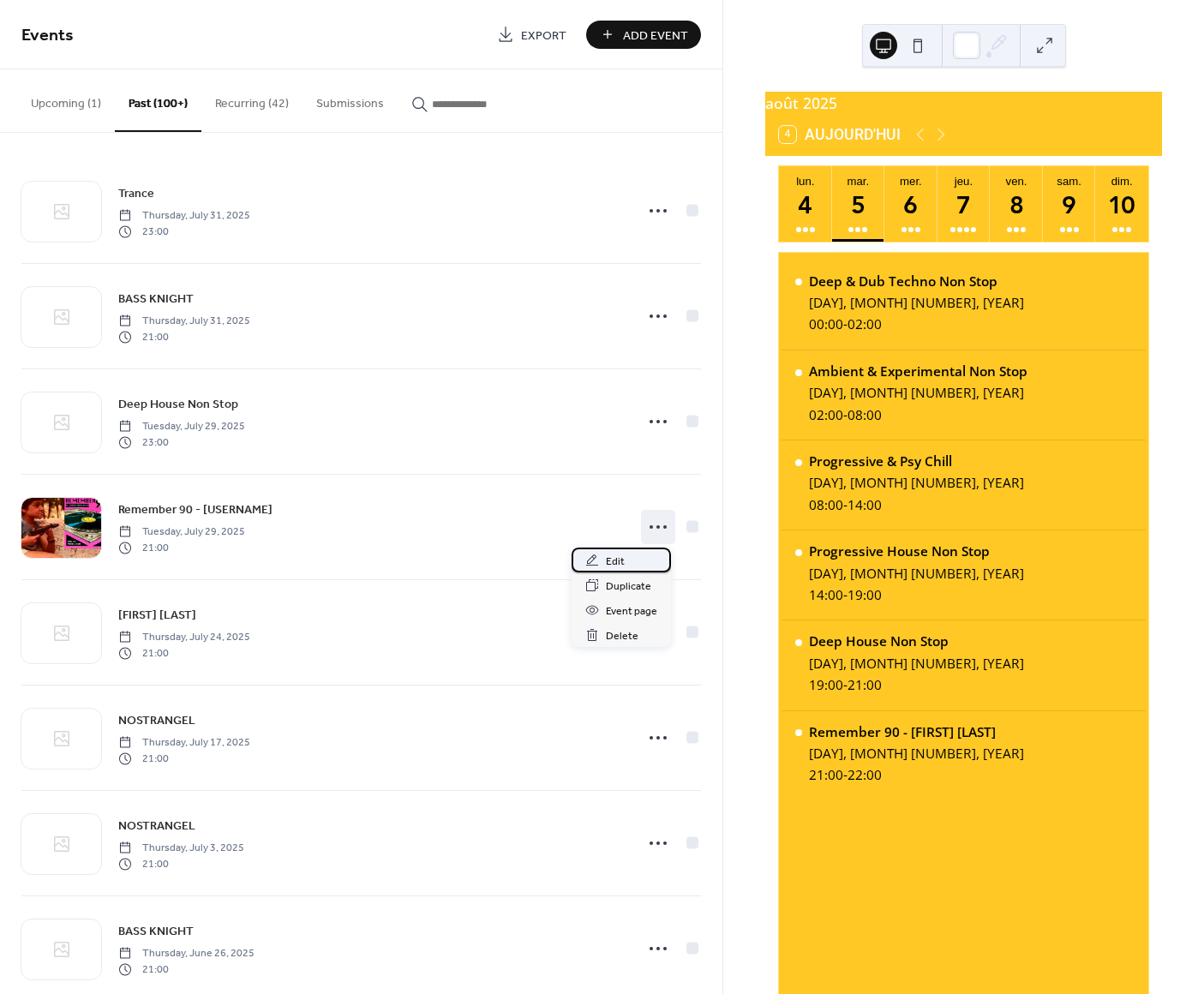 click on "Edit" at bounding box center [621, 560] 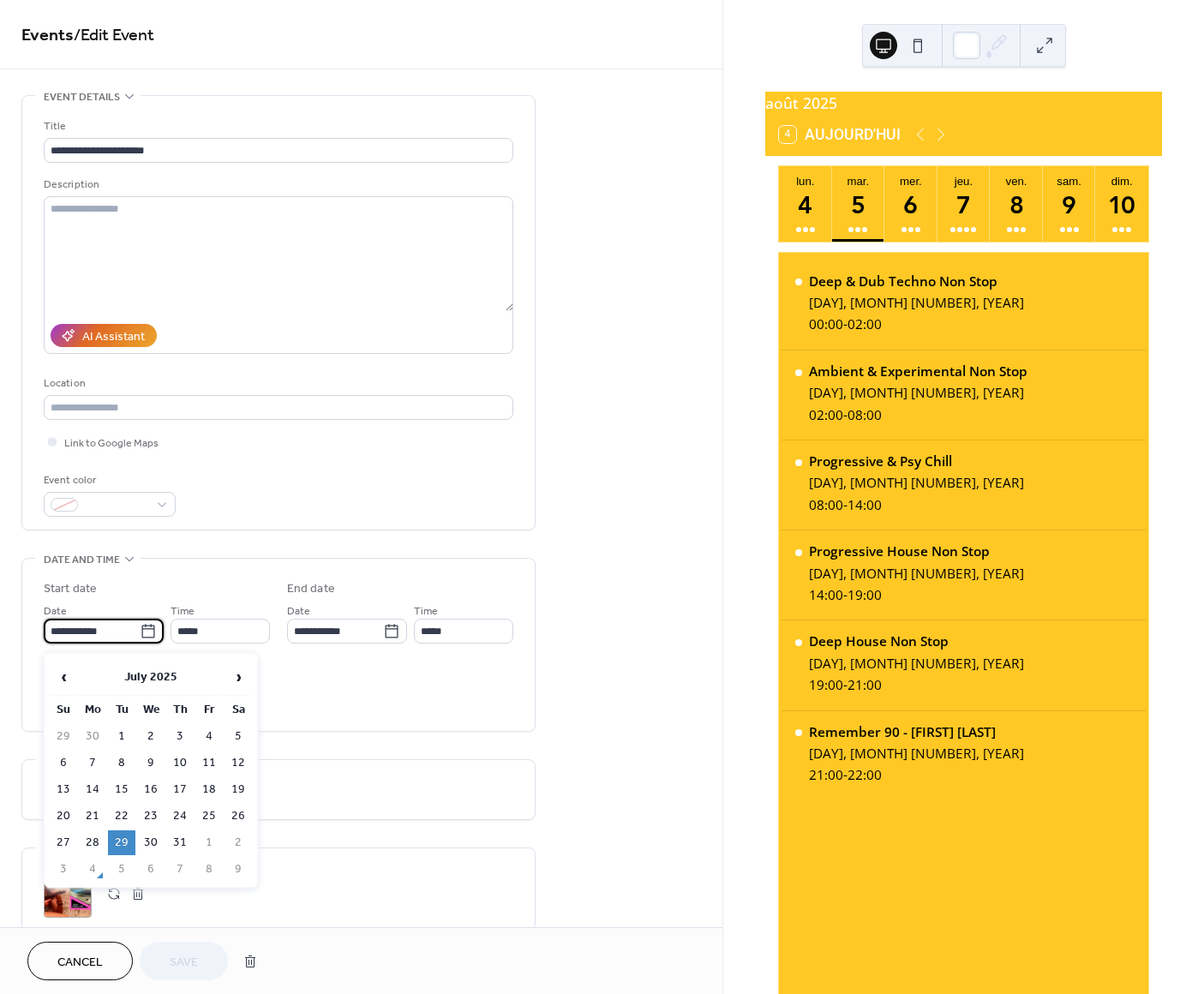 click on "**********" at bounding box center (92, 631) 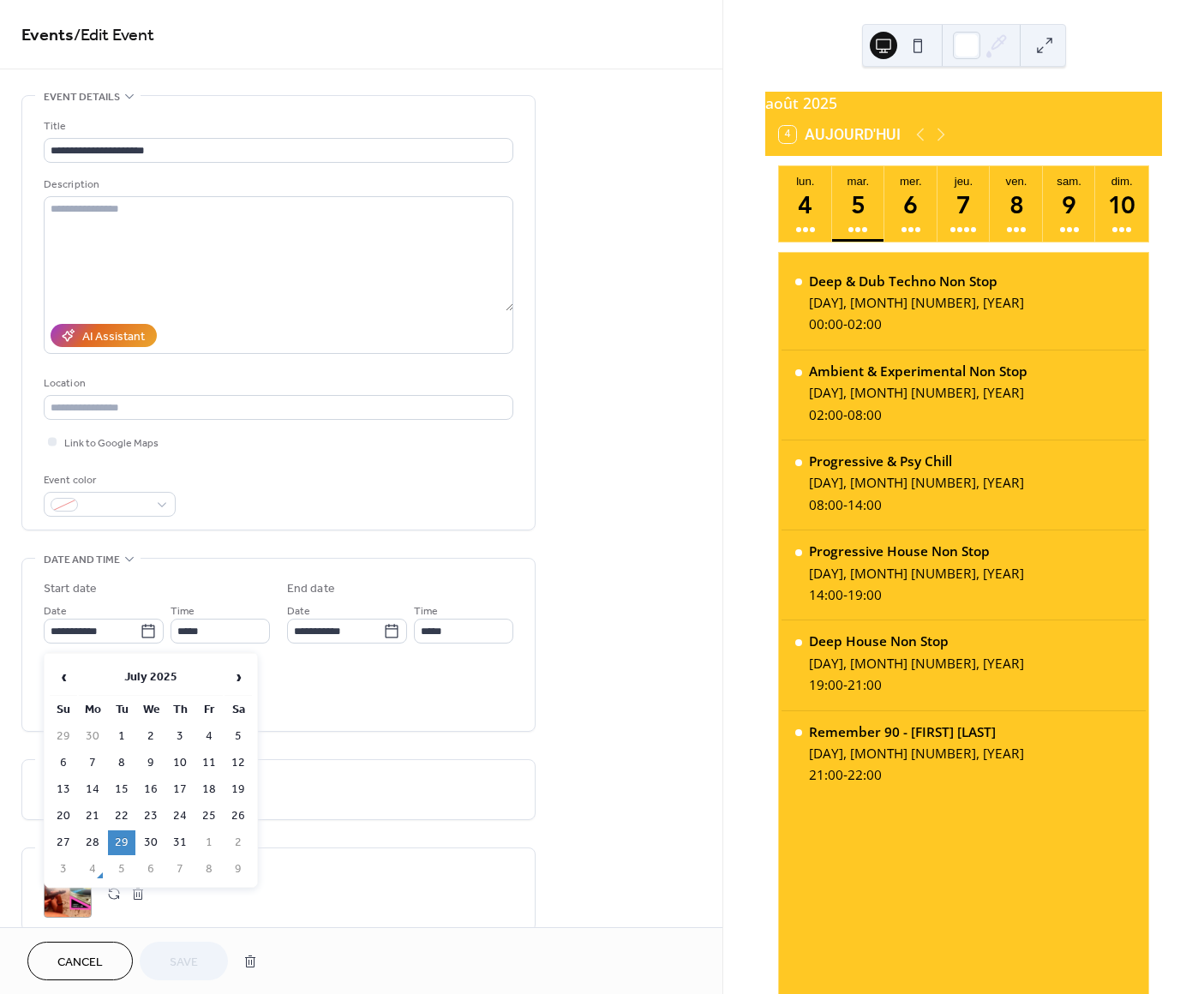 click on "5" at bounding box center (122, 869) 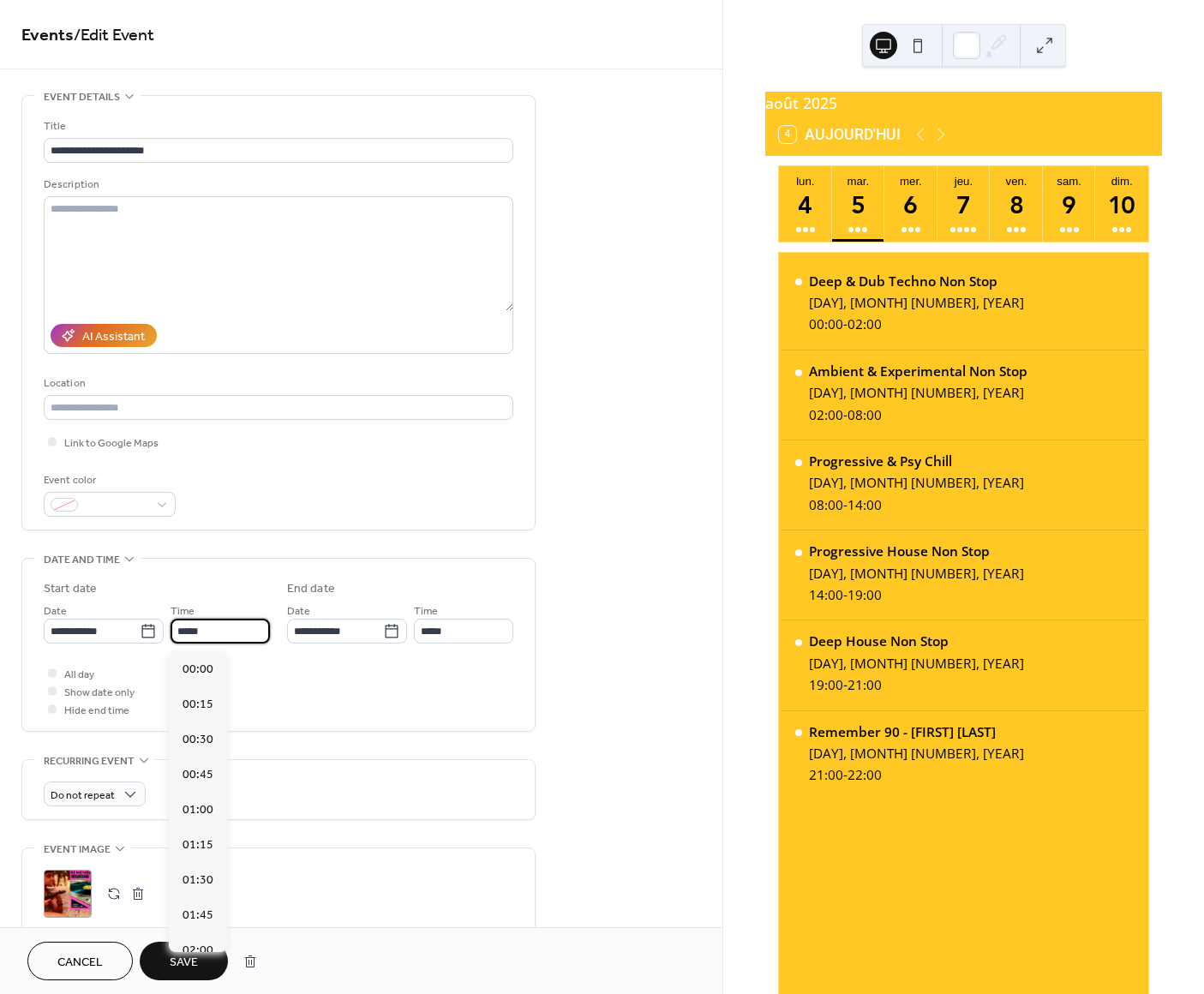 scroll, scrollTop: 2951, scrollLeft: 0, axis: vertical 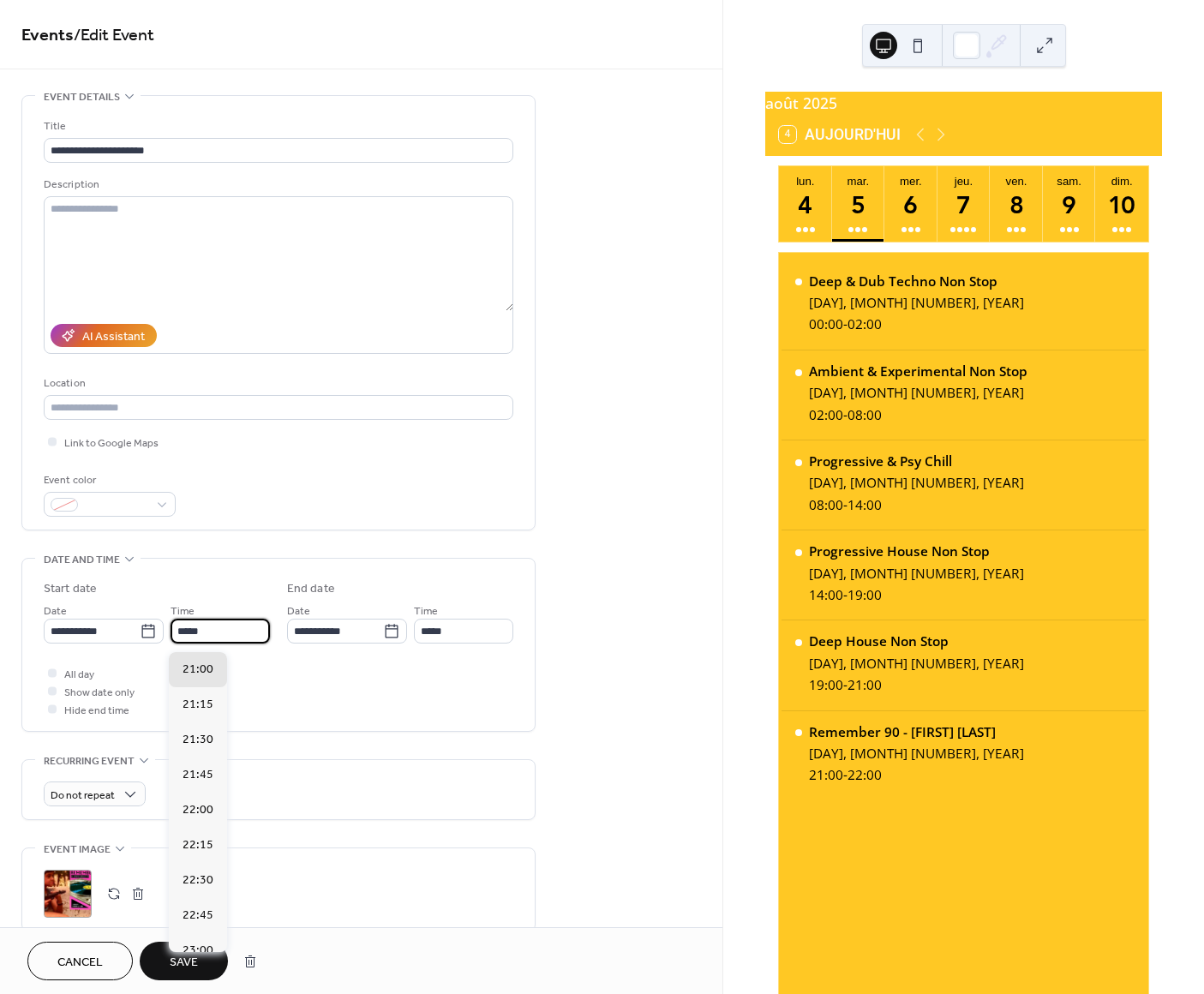click on "*****" at bounding box center (220, 631) 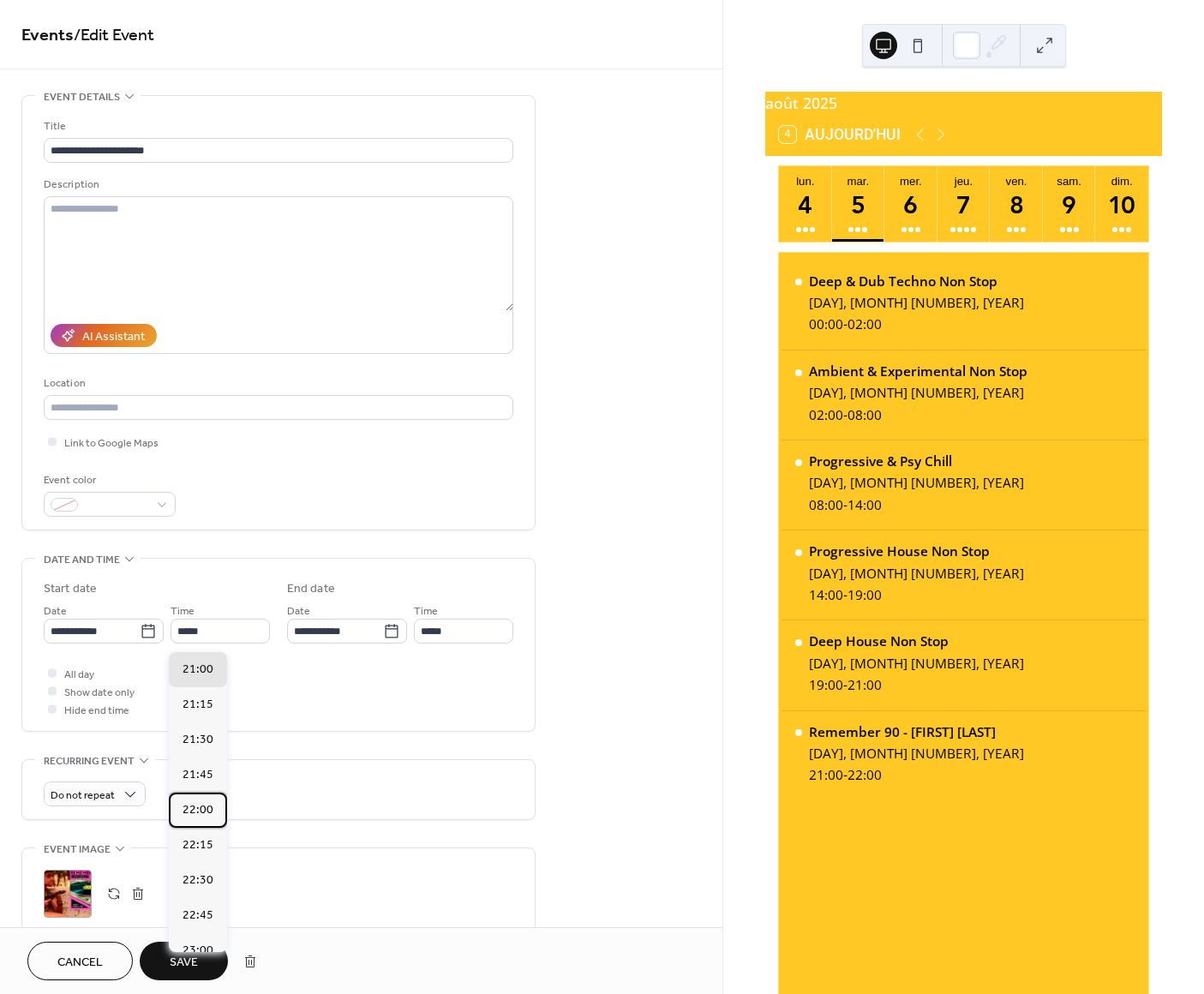 click on "22:00" at bounding box center [198, 810] 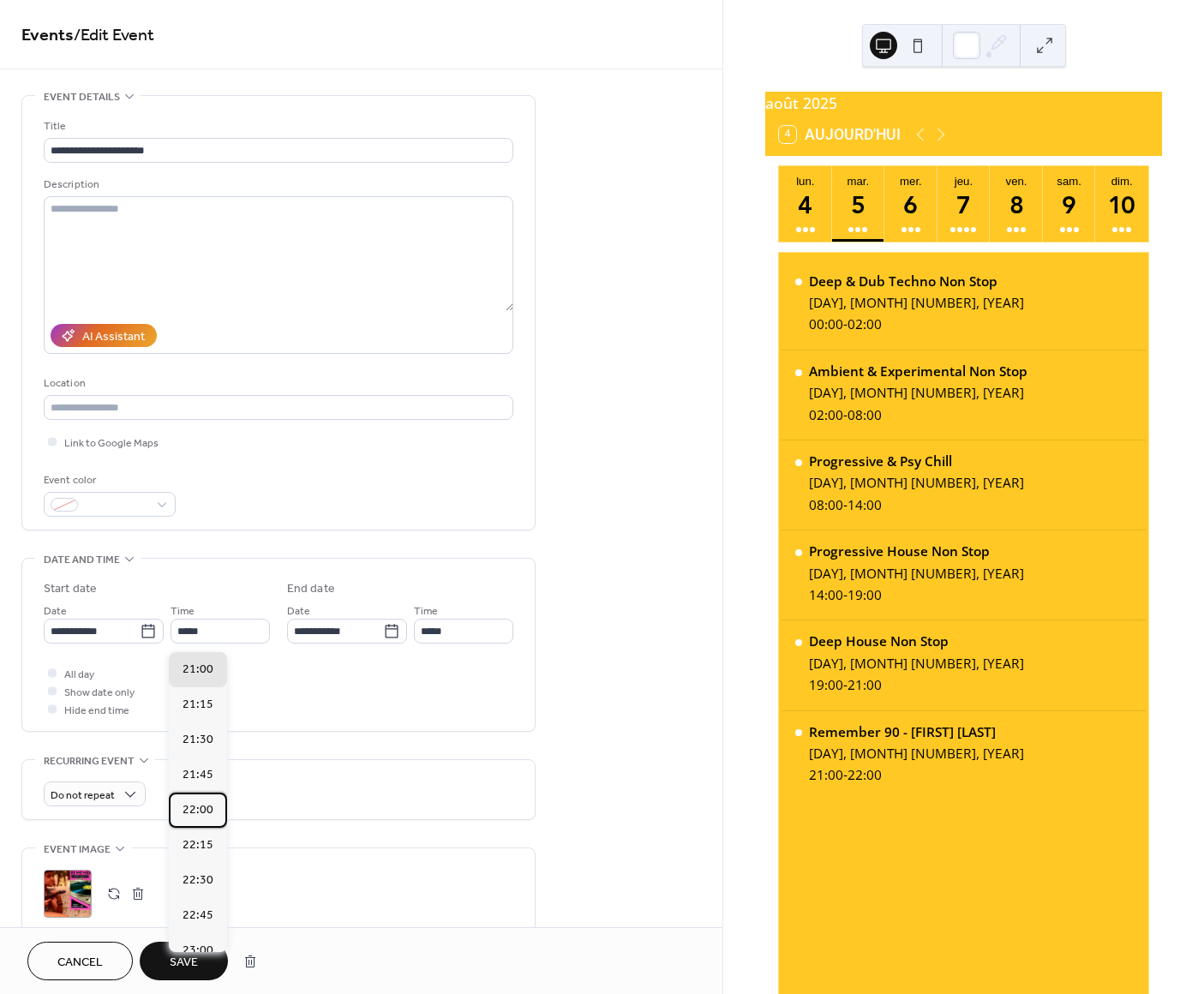 type on "*****" 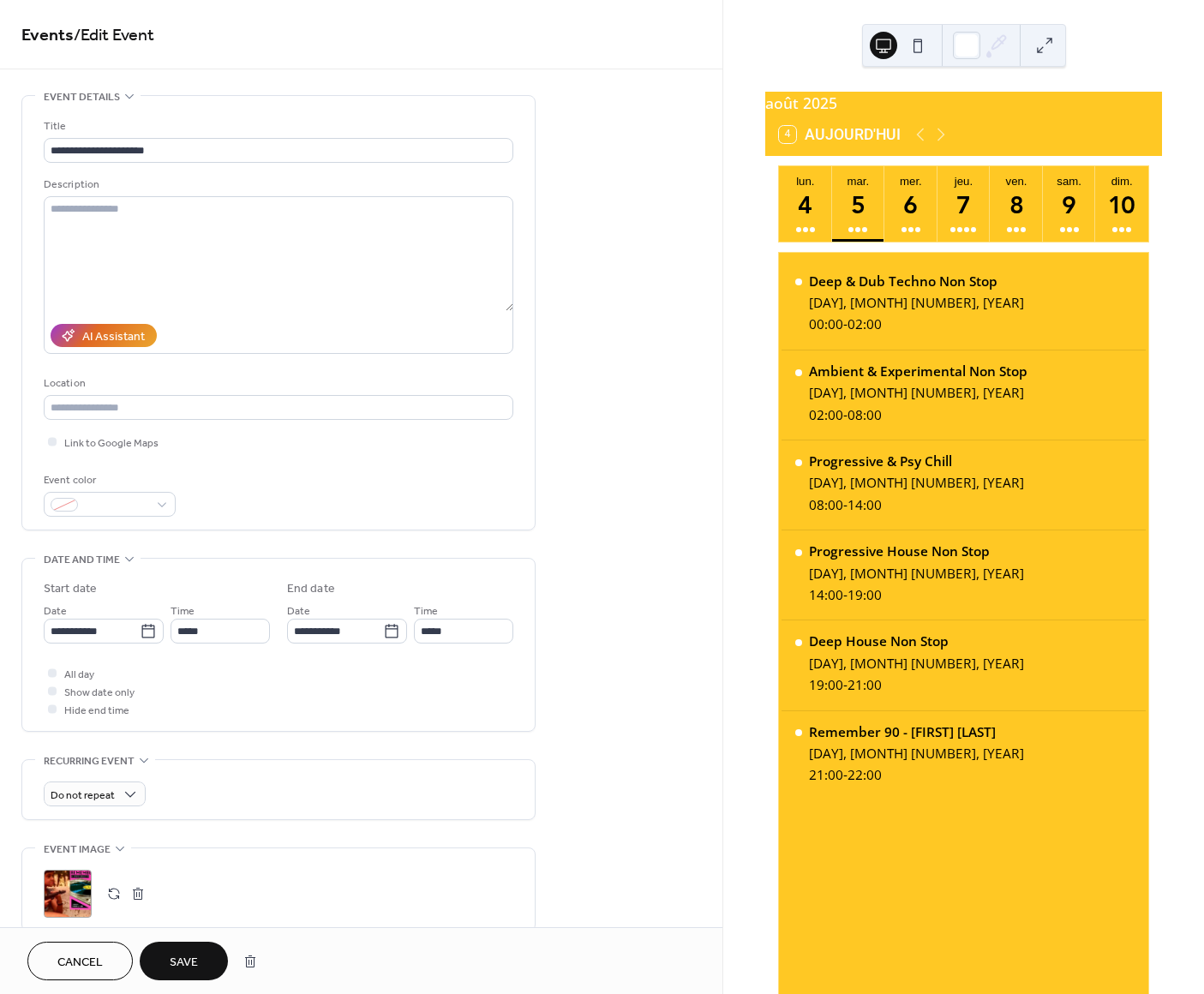 click on "Save" at bounding box center [183, 962] 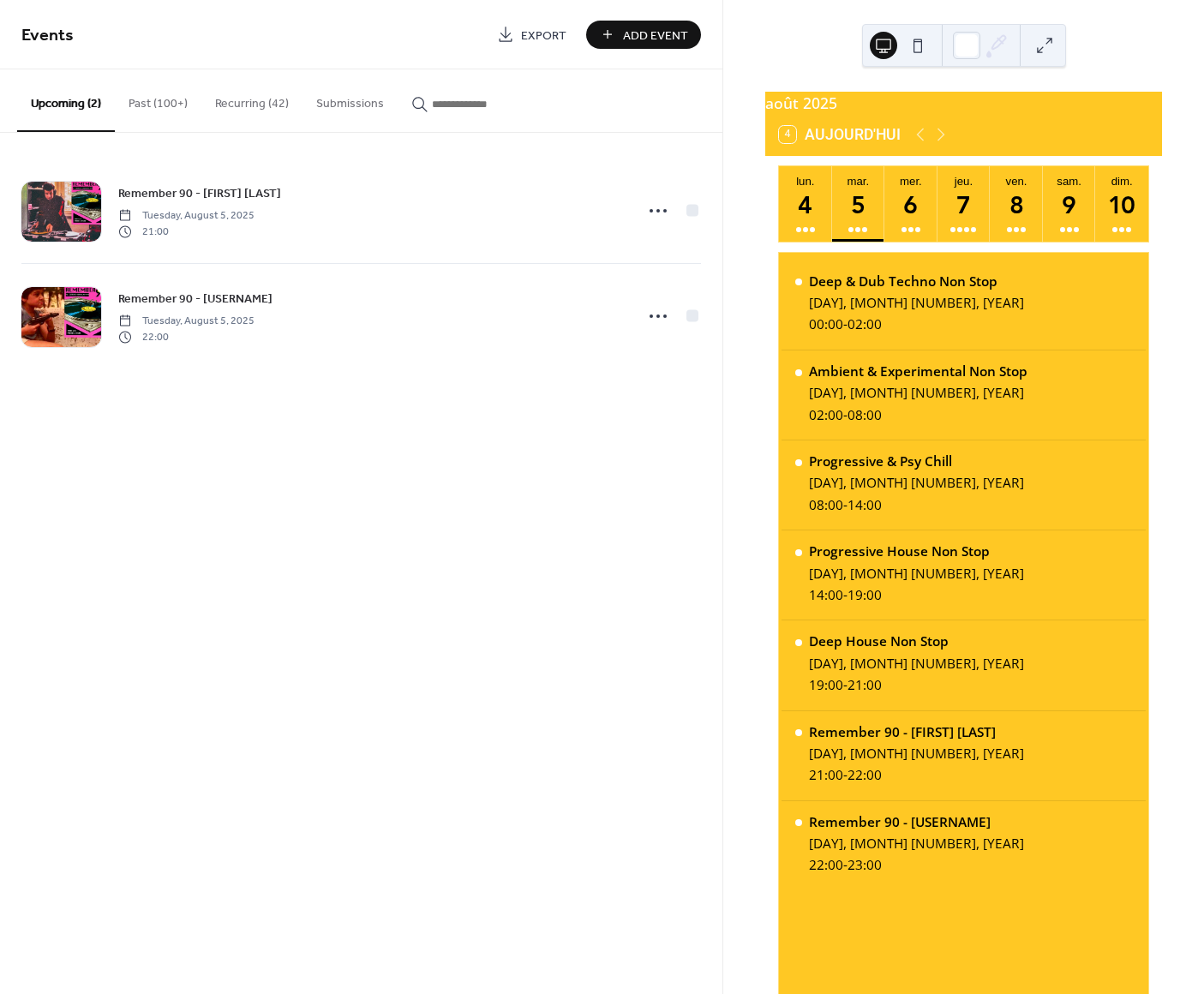 click on "Past (100+)" at bounding box center (158, 99) 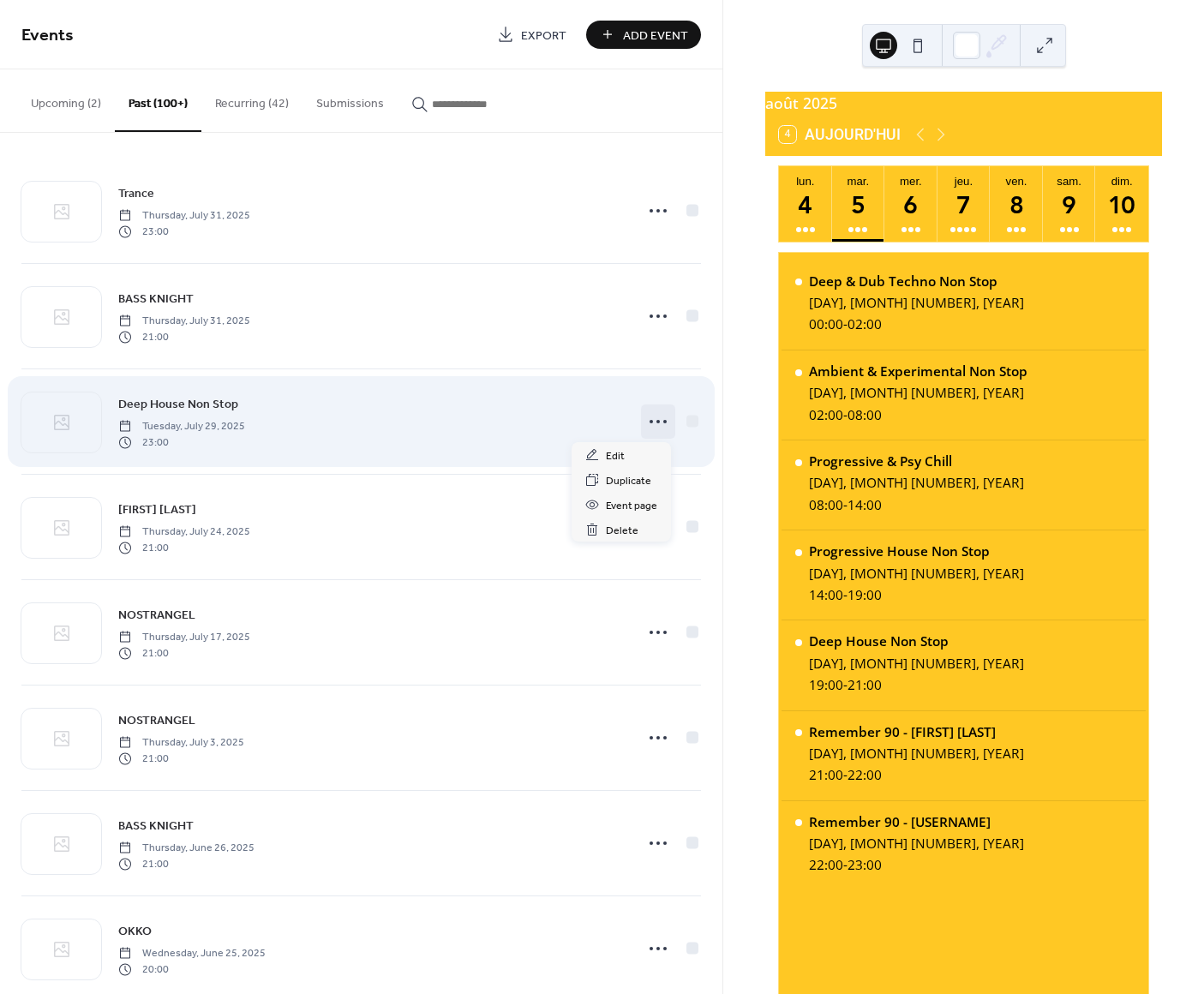 click 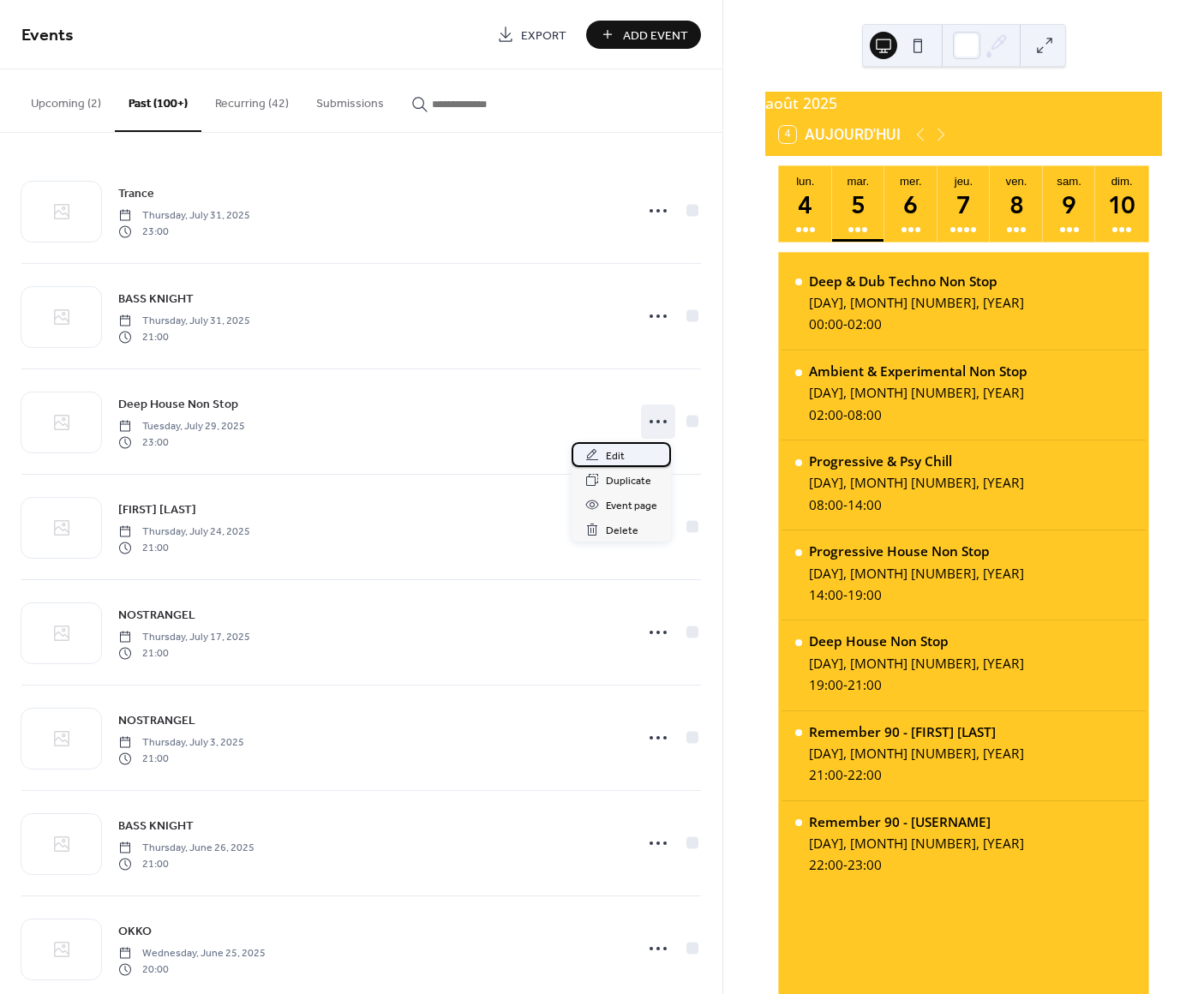 click on "Edit" at bounding box center [615, 456] 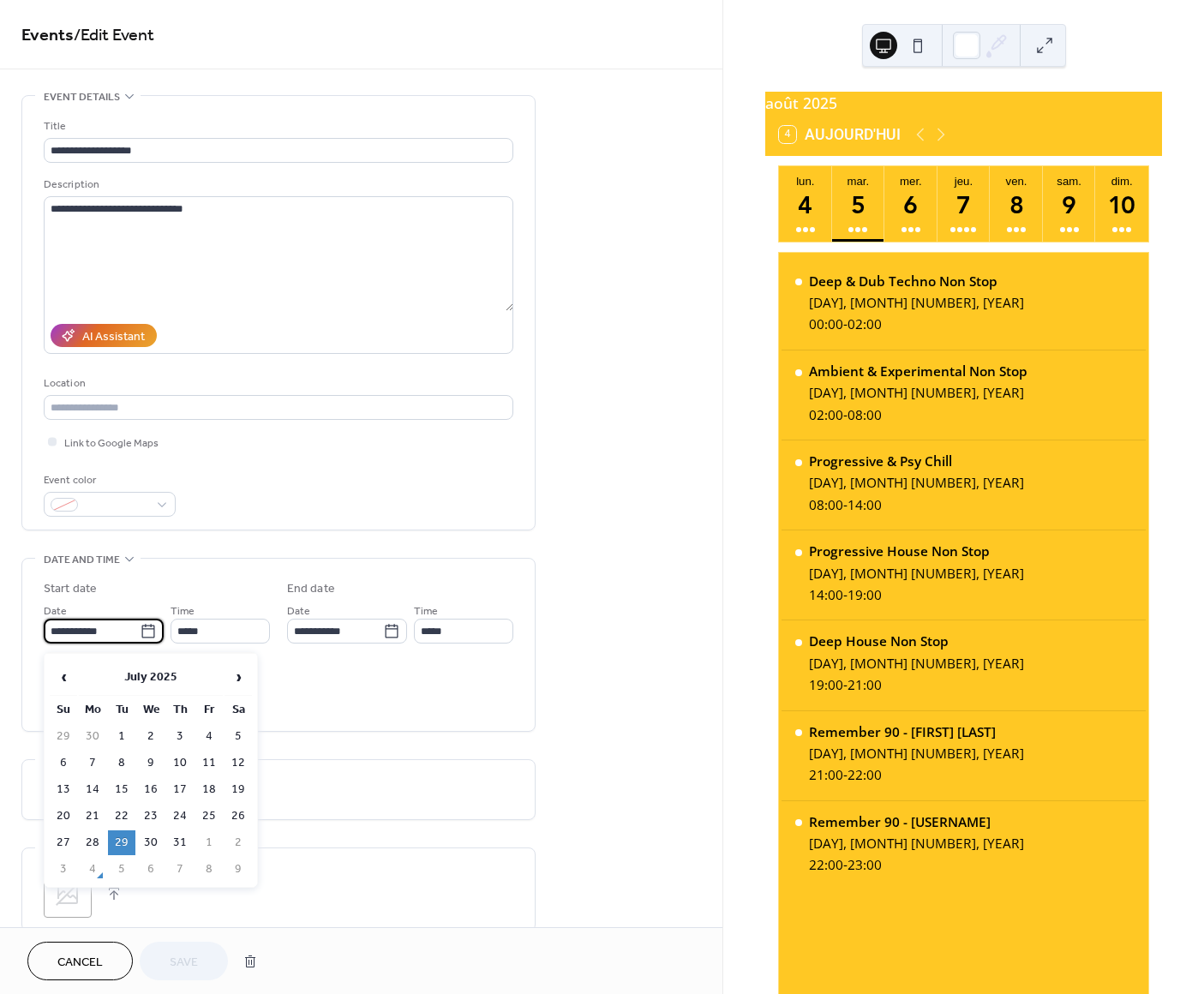 click on "**********" at bounding box center (92, 631) 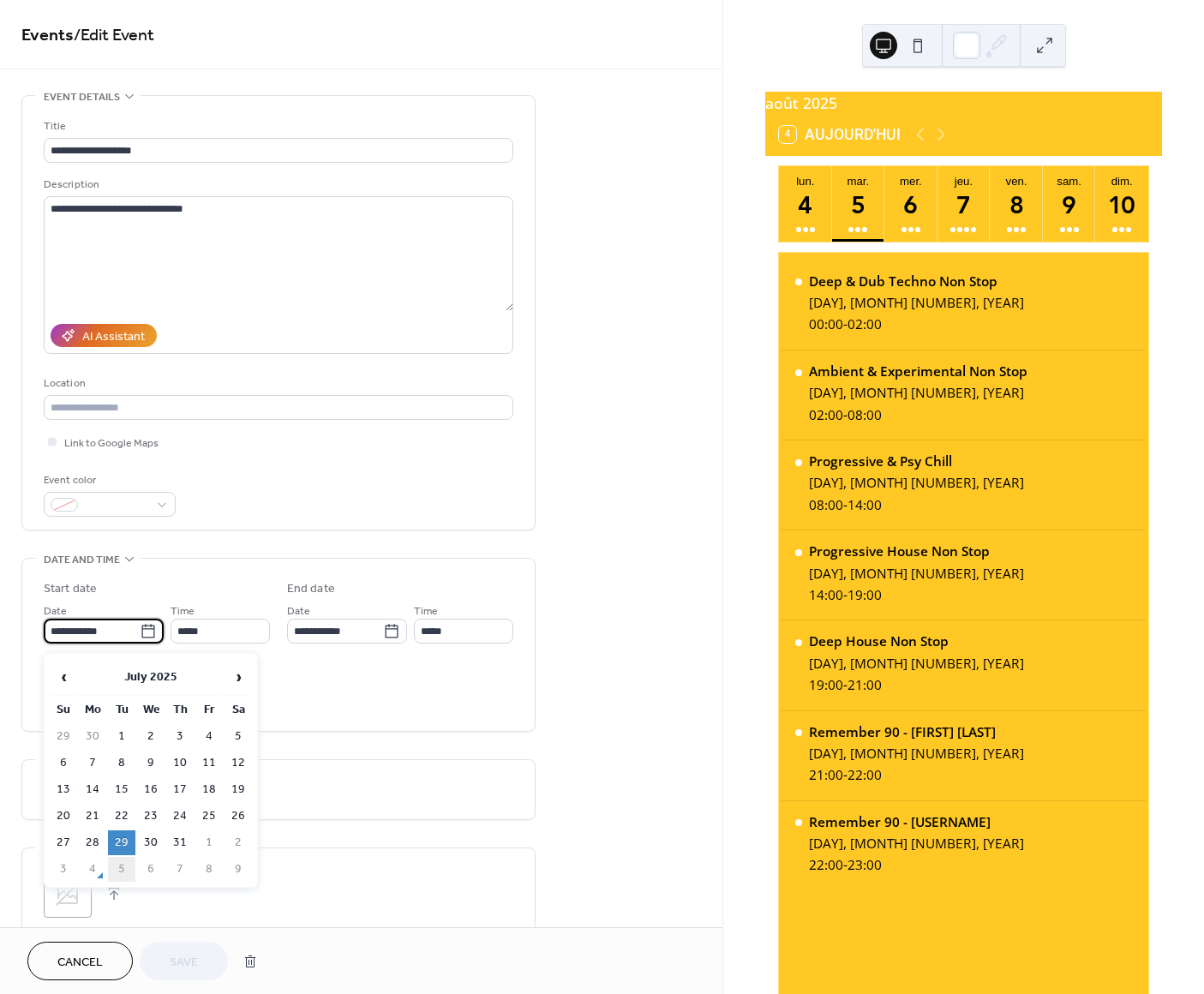 click on "5" at bounding box center (122, 869) 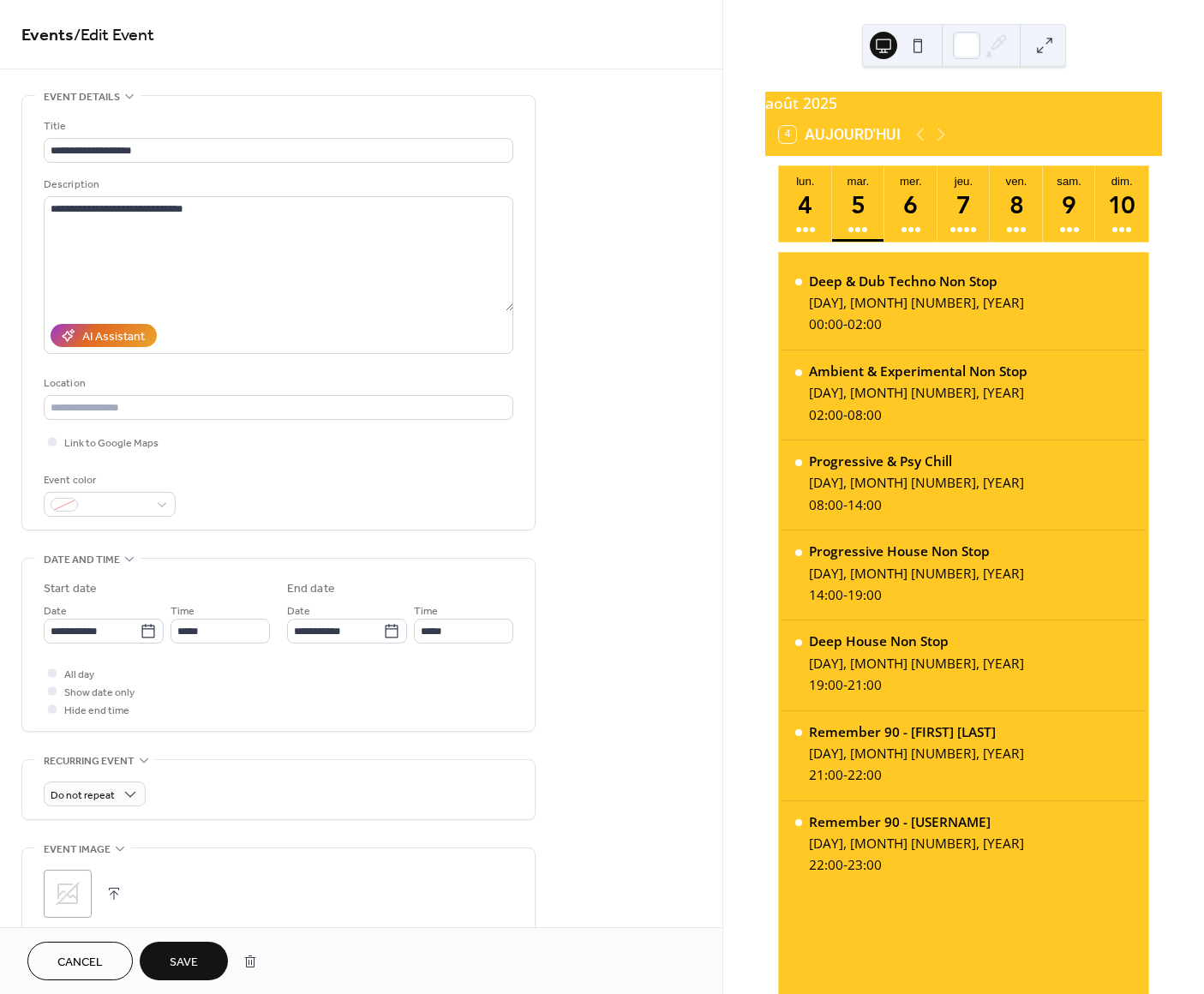 type on "**********" 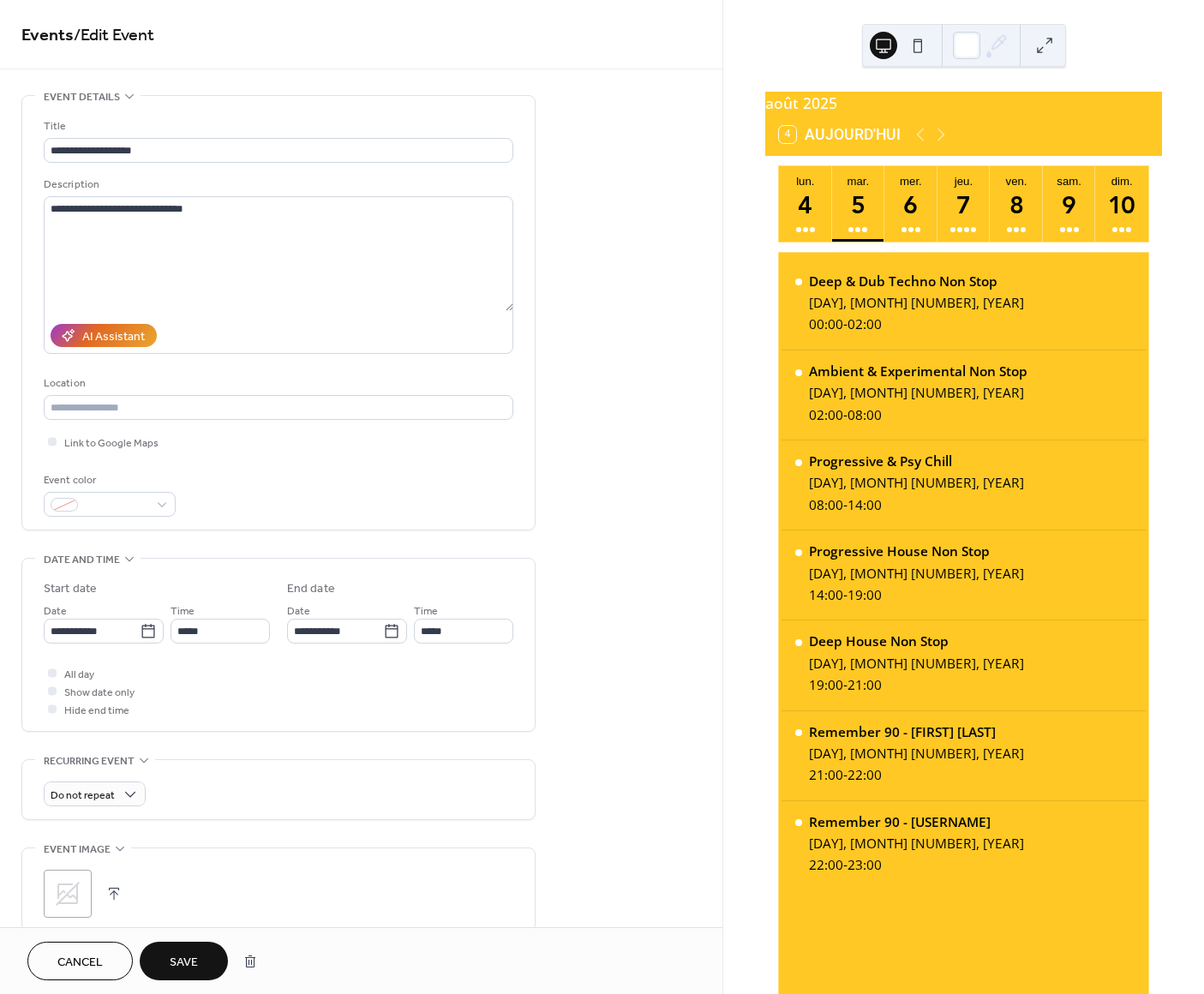 type on "**********" 